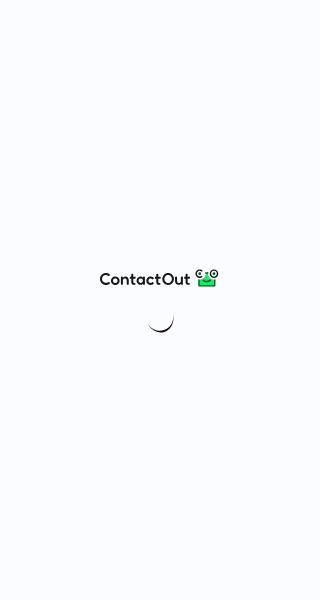 scroll, scrollTop: 0, scrollLeft: 0, axis: both 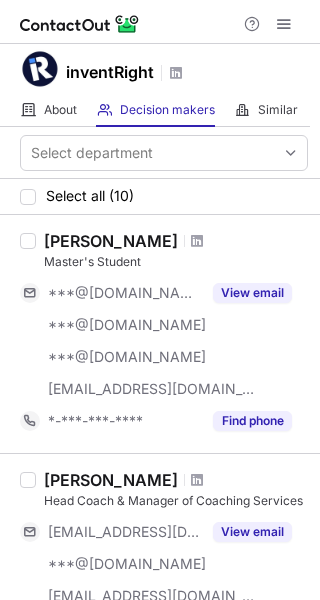 click on "[PERSON_NAME] Master's Student ***@[DOMAIN_NAME] ***@[DOMAIN_NAME] ***@[DOMAIN_NAME] [EMAIL_ADDRESS][DOMAIN_NAME] View email *-***-***-**** Find phone" at bounding box center [160, 334] 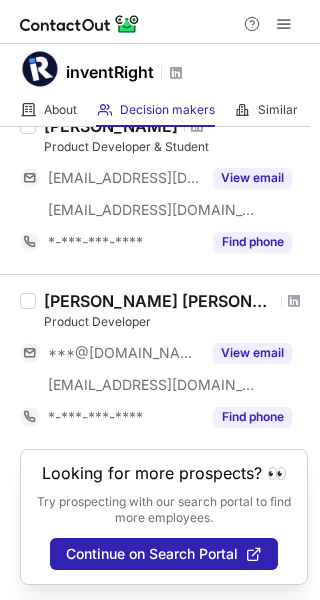 scroll, scrollTop: 1612, scrollLeft: 0, axis: vertical 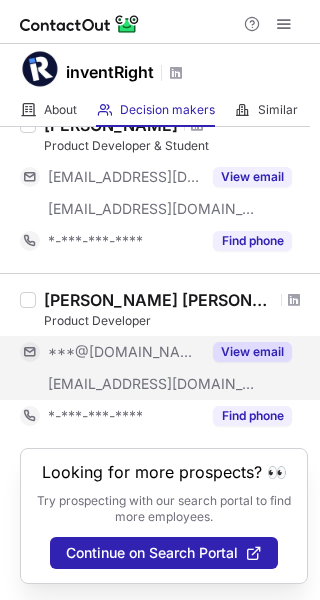 click on "View email" at bounding box center (252, 352) 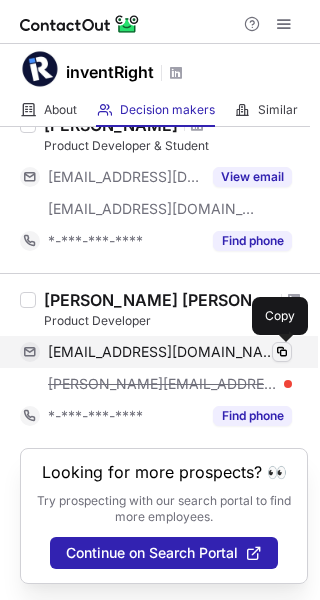 click at bounding box center [282, 352] 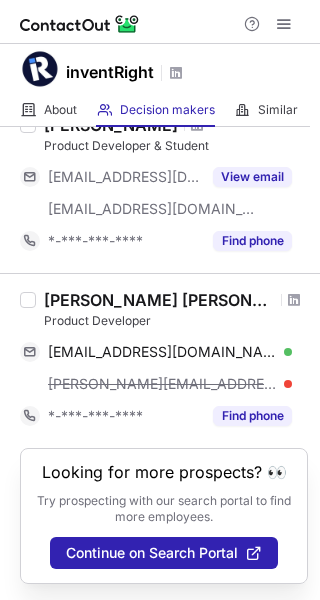 click on "Michael Conde Product Developer & Student ***@innovationbymichael.com ***@inventright.com View email *-***-***-**** Find phone" at bounding box center (160, 185) 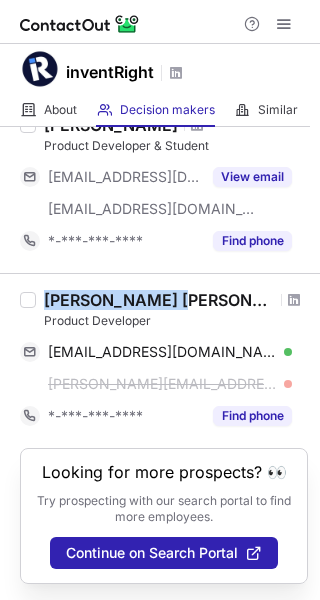 drag, startPoint x: 44, startPoint y: 302, endPoint x: 153, endPoint y: 306, distance: 109.07337 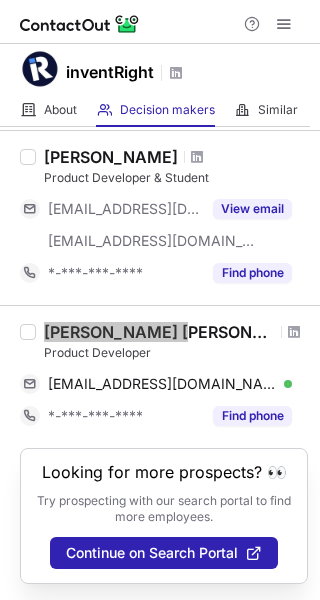scroll, scrollTop: 1580, scrollLeft: 0, axis: vertical 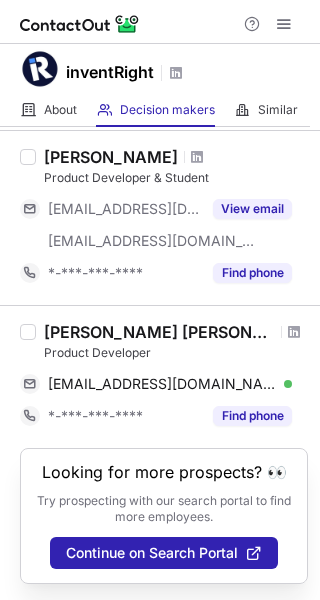 click on "Ingrid Victoria Product Developer ingridinnola@gmail.com Verified Copy *-***-***-**** Find phone" at bounding box center [160, 376] 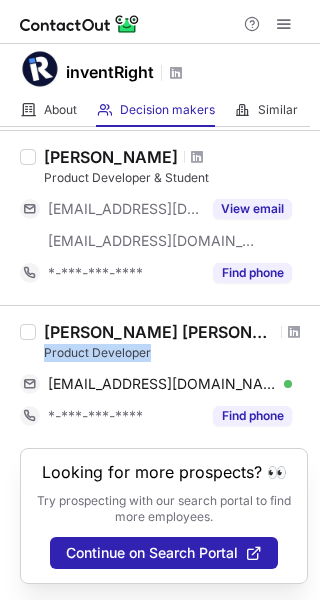 drag, startPoint x: 43, startPoint y: 350, endPoint x: 153, endPoint y: 350, distance: 110 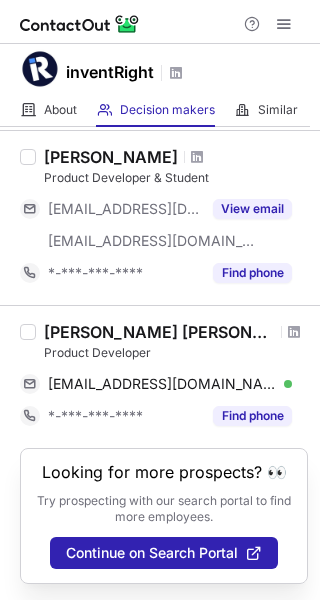 click on "Michael Conde Product Developer & Student ***@innovationbymichael.com ***@inventright.com View email *-***-***-**** Find phone" at bounding box center (160, 217) 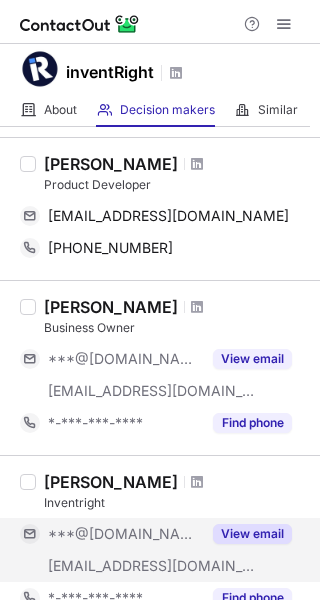 scroll, scrollTop: 980, scrollLeft: 0, axis: vertical 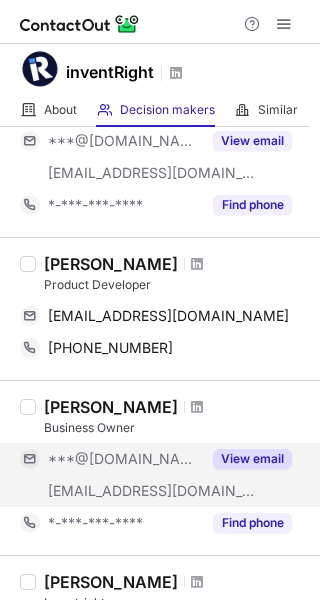 click on "View email" at bounding box center (252, 459) 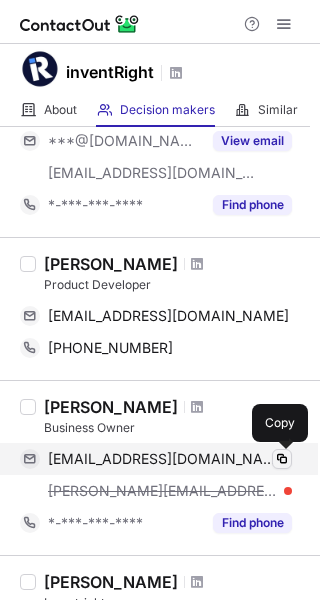 click at bounding box center (282, 459) 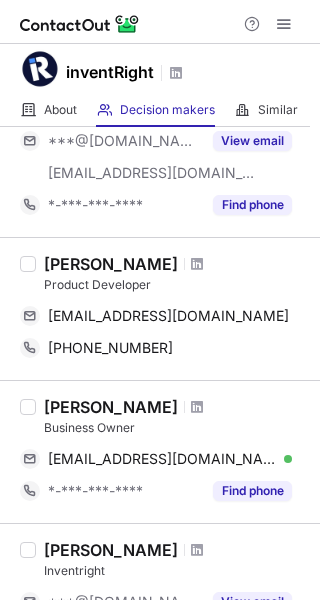 click on "Herve Medard Product Developer hervemedard@gmail.com Copy +12245222405 Copy" at bounding box center (160, 308) 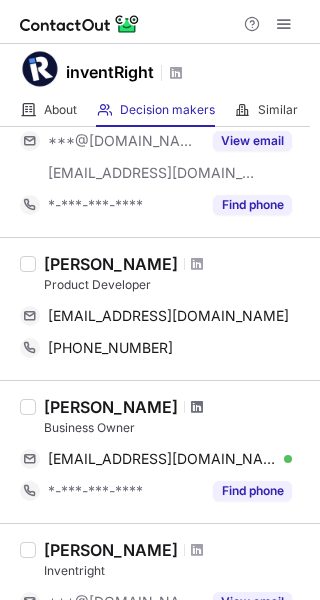 copy on "Roberto Fortuna" 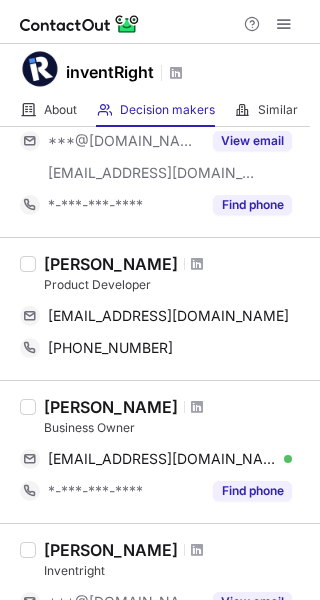 click on "Herve Medard Product Developer hervemedard@gmail.com Copy +12245222405 Copy" at bounding box center [160, 308] 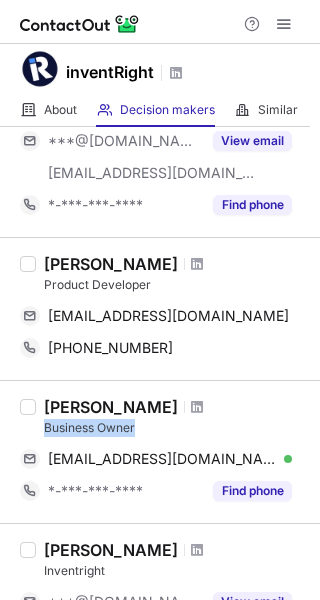 drag, startPoint x: 41, startPoint y: 422, endPoint x: 148, endPoint y: 424, distance: 107.01869 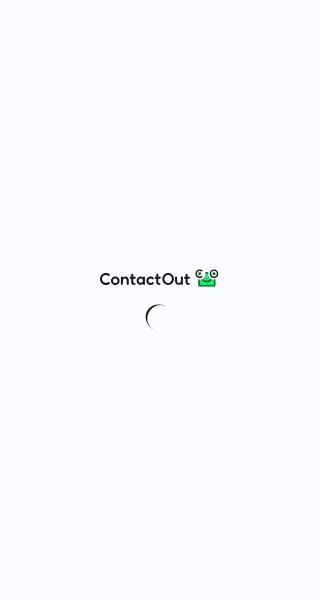 scroll, scrollTop: 0, scrollLeft: 0, axis: both 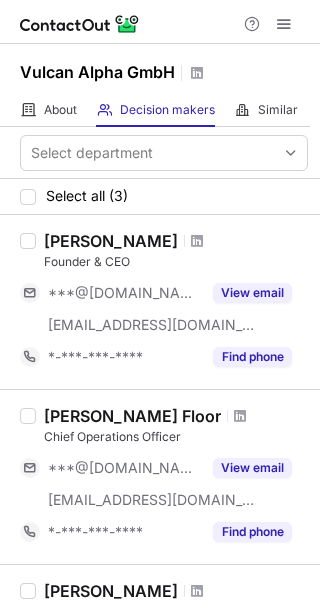 click on "Select all (3)" at bounding box center [160, 197] 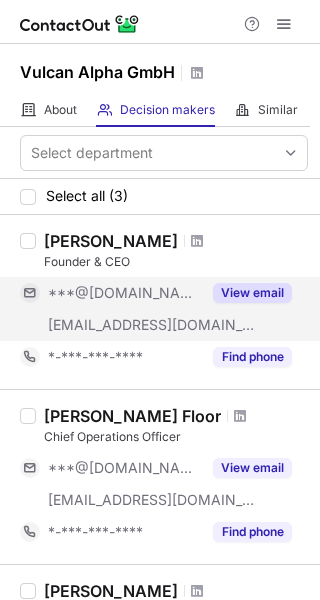 click on "View email" at bounding box center (252, 293) 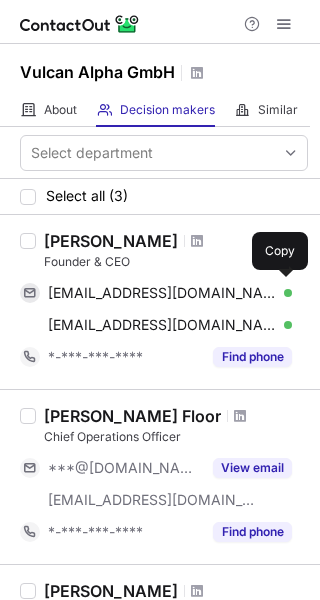 click on "[PERSON_NAME] Founder & CEO [EMAIL_ADDRESS][DOMAIN_NAME] Verified Copy [EMAIL_ADDRESS][DOMAIN_NAME] Verified Copy *-***-***-**** Find phone" at bounding box center (160, 302) 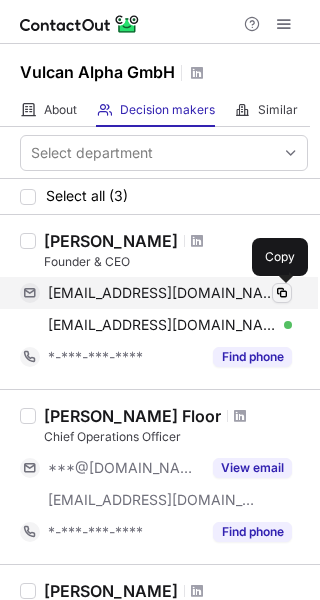 click at bounding box center (282, 293) 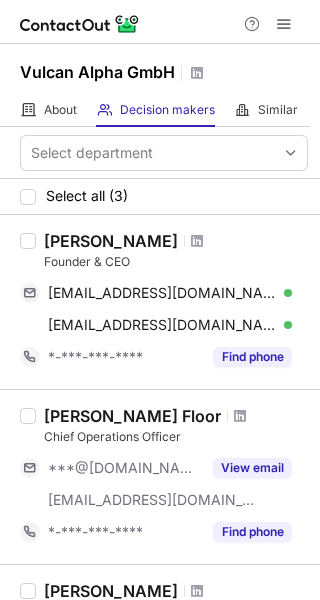 click on "[PERSON_NAME] Founder & CEO [EMAIL_ADDRESS][DOMAIN_NAME] Verified Copy [EMAIL_ADDRESS][DOMAIN_NAME] Verified Copy *-***-***-**** Find phone" at bounding box center [160, 302] 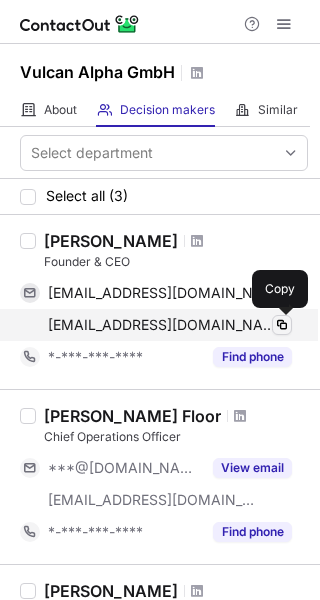 click at bounding box center [282, 325] 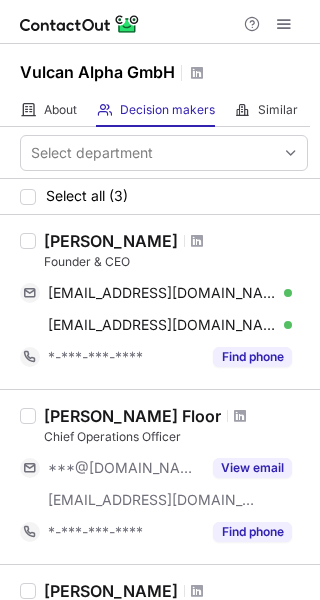 click on "[PERSON_NAME] Founder & CEO [EMAIL_ADDRESS][DOMAIN_NAME] Verified Copy [EMAIL_ADDRESS][DOMAIN_NAME] Verified Copy *-***-***-**** Find phone" at bounding box center [160, 302] 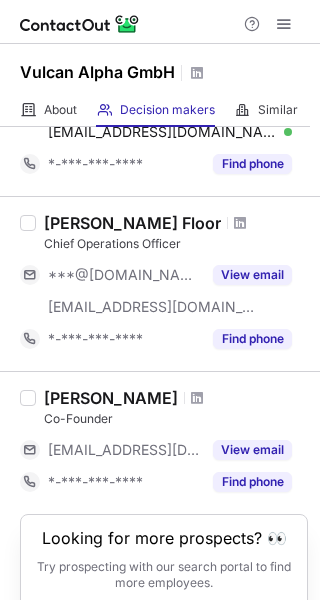 scroll, scrollTop: 200, scrollLeft: 0, axis: vertical 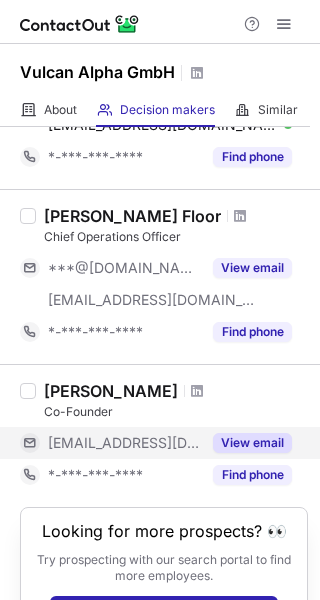 click on "View email" at bounding box center [252, 443] 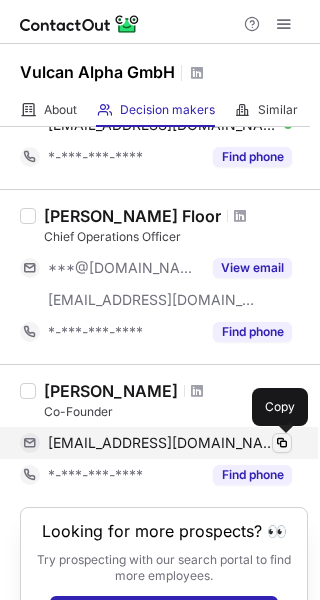 click at bounding box center (282, 443) 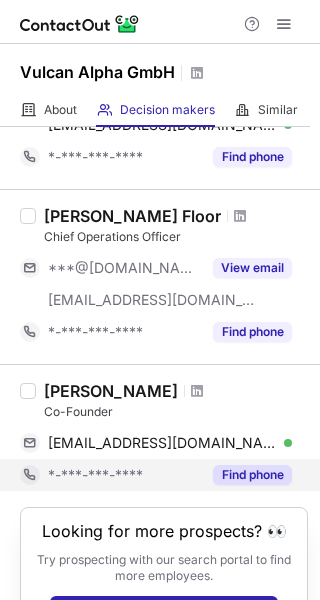 click on "*-***-***-****" at bounding box center (110, 475) 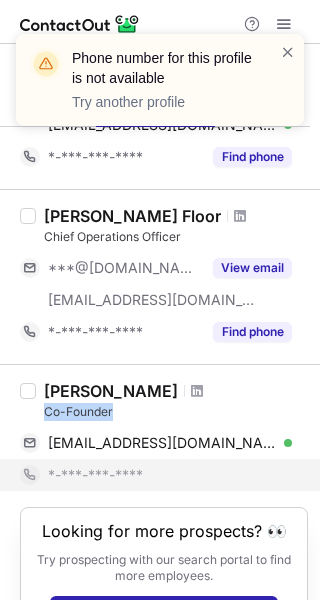 drag, startPoint x: 41, startPoint y: 412, endPoint x: 143, endPoint y: 411, distance: 102.0049 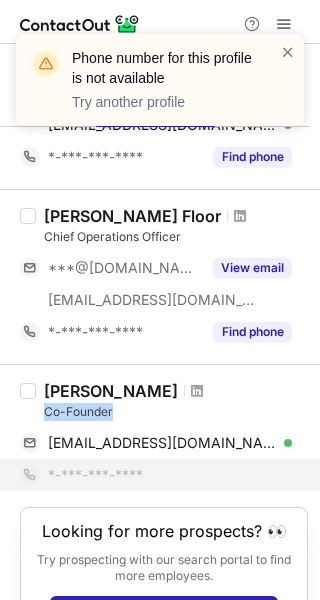 copy on "Co-Founder" 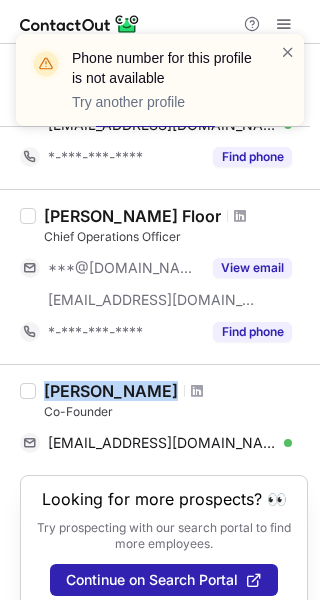 drag, startPoint x: 45, startPoint y: 389, endPoint x: 163, endPoint y: 388, distance: 118.004234 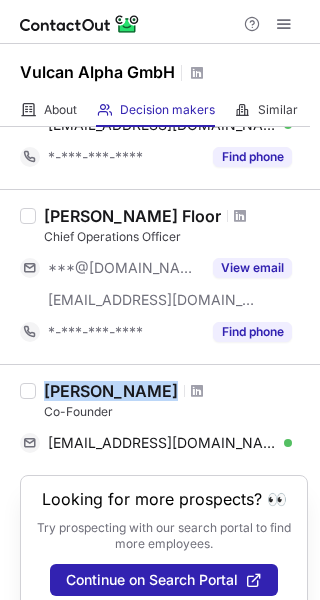 click on "[PERSON_NAME] Co-Founder [EMAIL_ADDRESS][DOMAIN_NAME] Verified Copy" at bounding box center [160, 419] 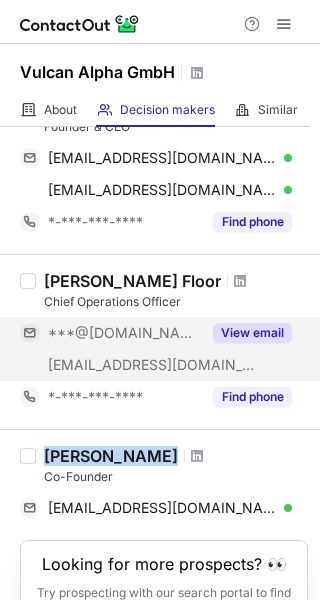 scroll, scrollTop: 100, scrollLeft: 0, axis: vertical 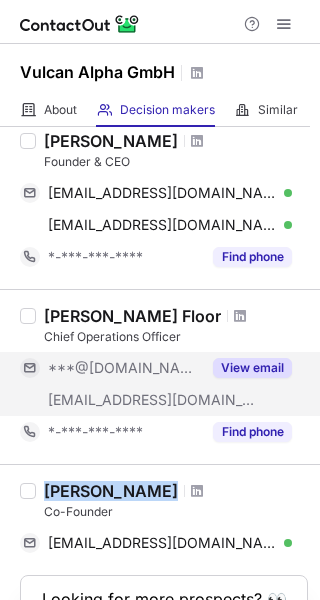 click on "View email" at bounding box center (252, 368) 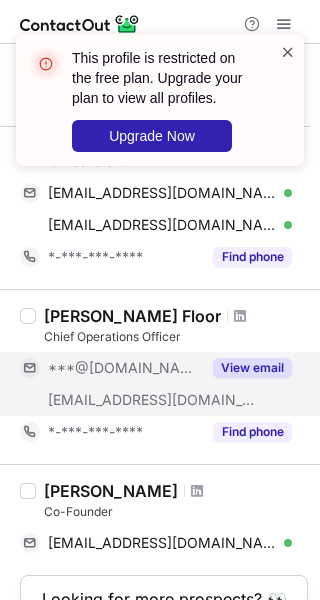 click at bounding box center (288, 52) 